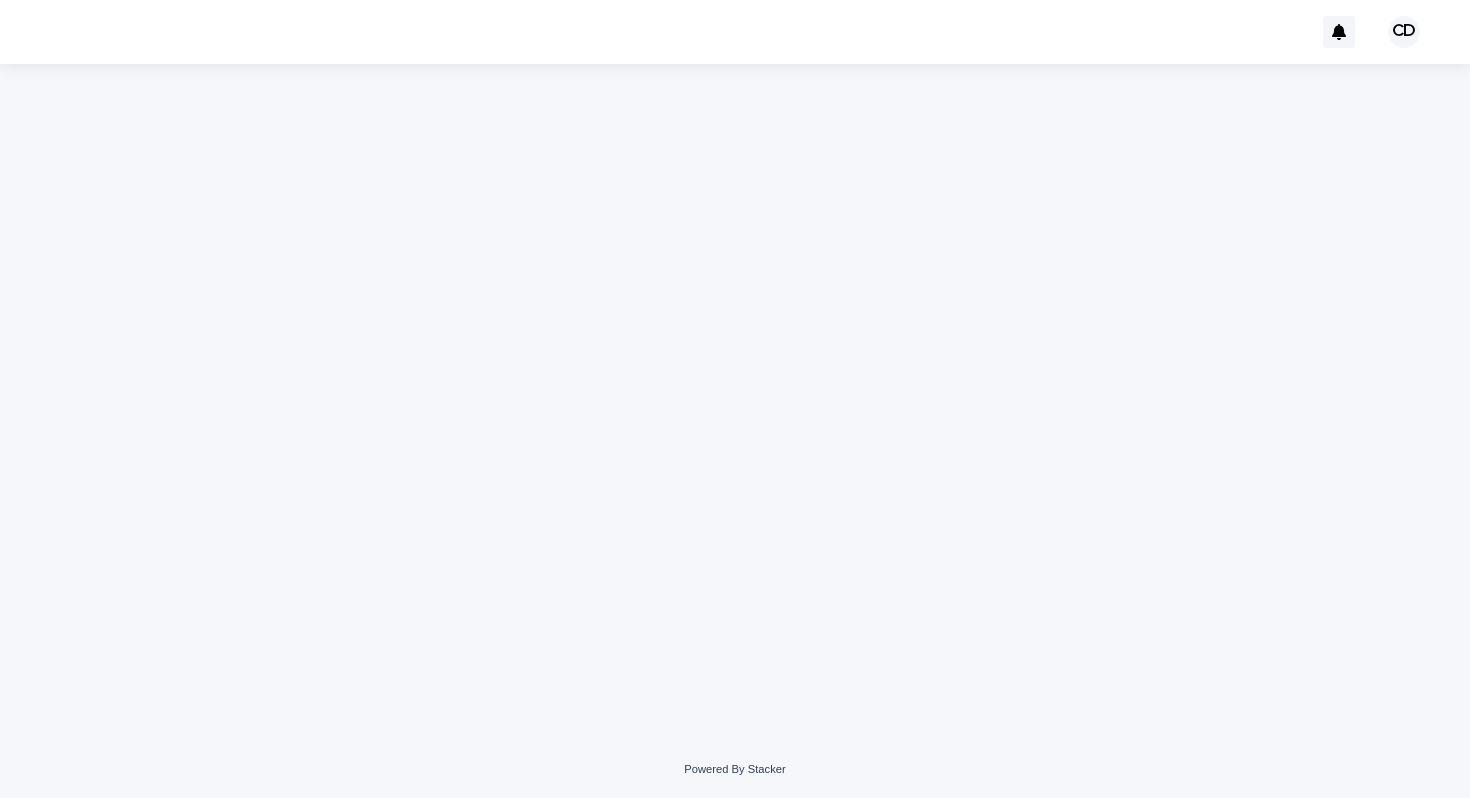 scroll, scrollTop: 0, scrollLeft: 0, axis: both 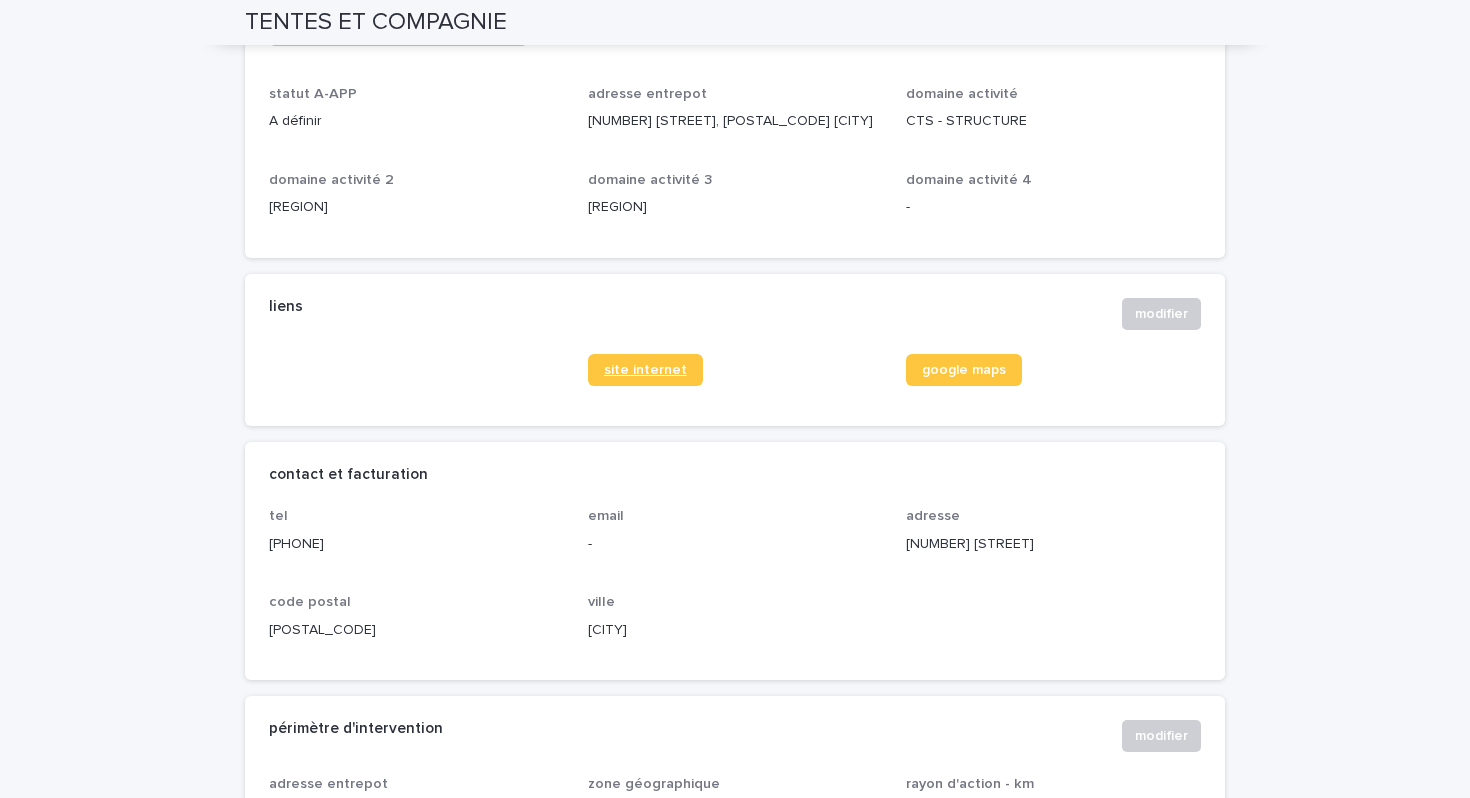 click on "site internet" at bounding box center (645, 370) 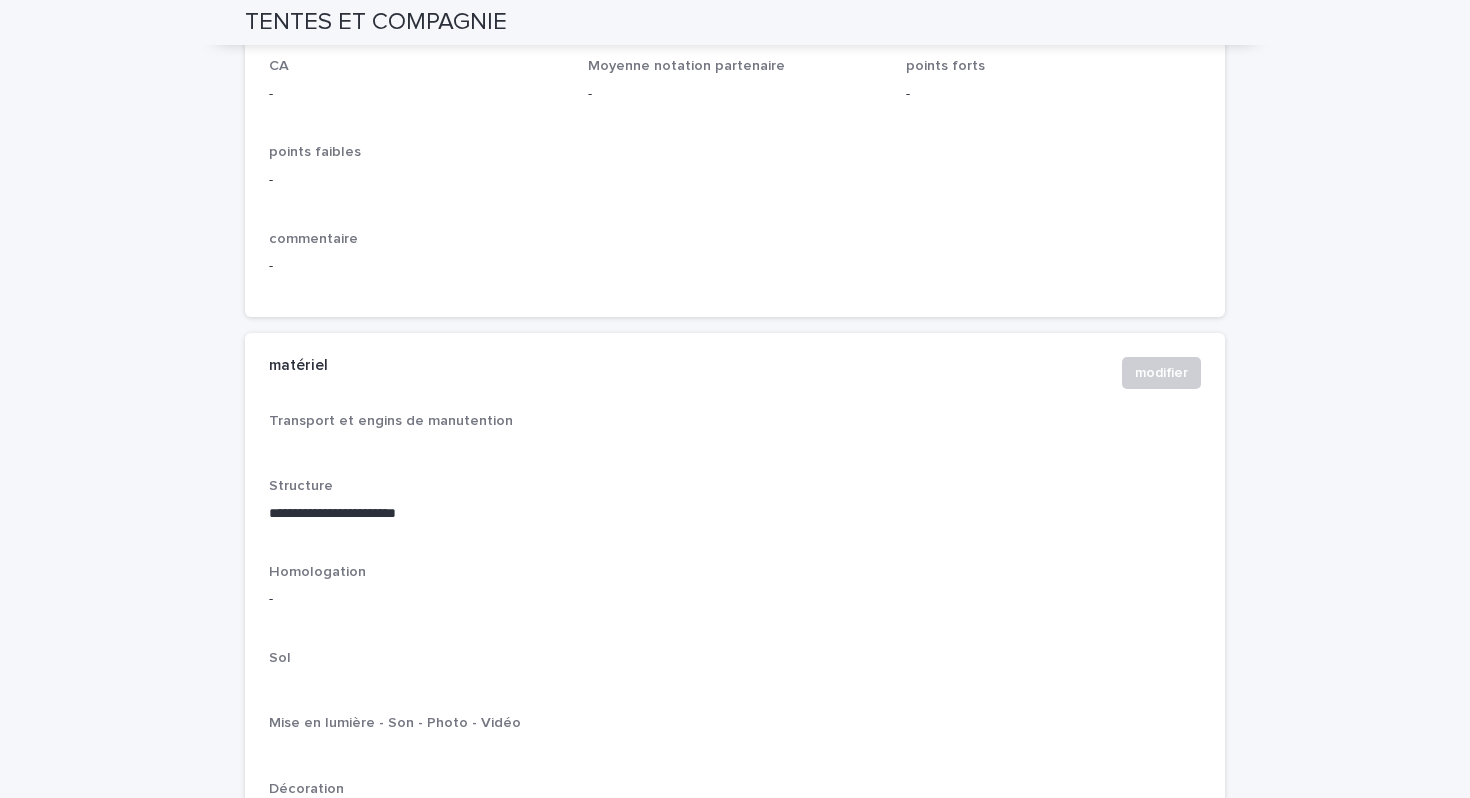 scroll, scrollTop: 2338, scrollLeft: 0, axis: vertical 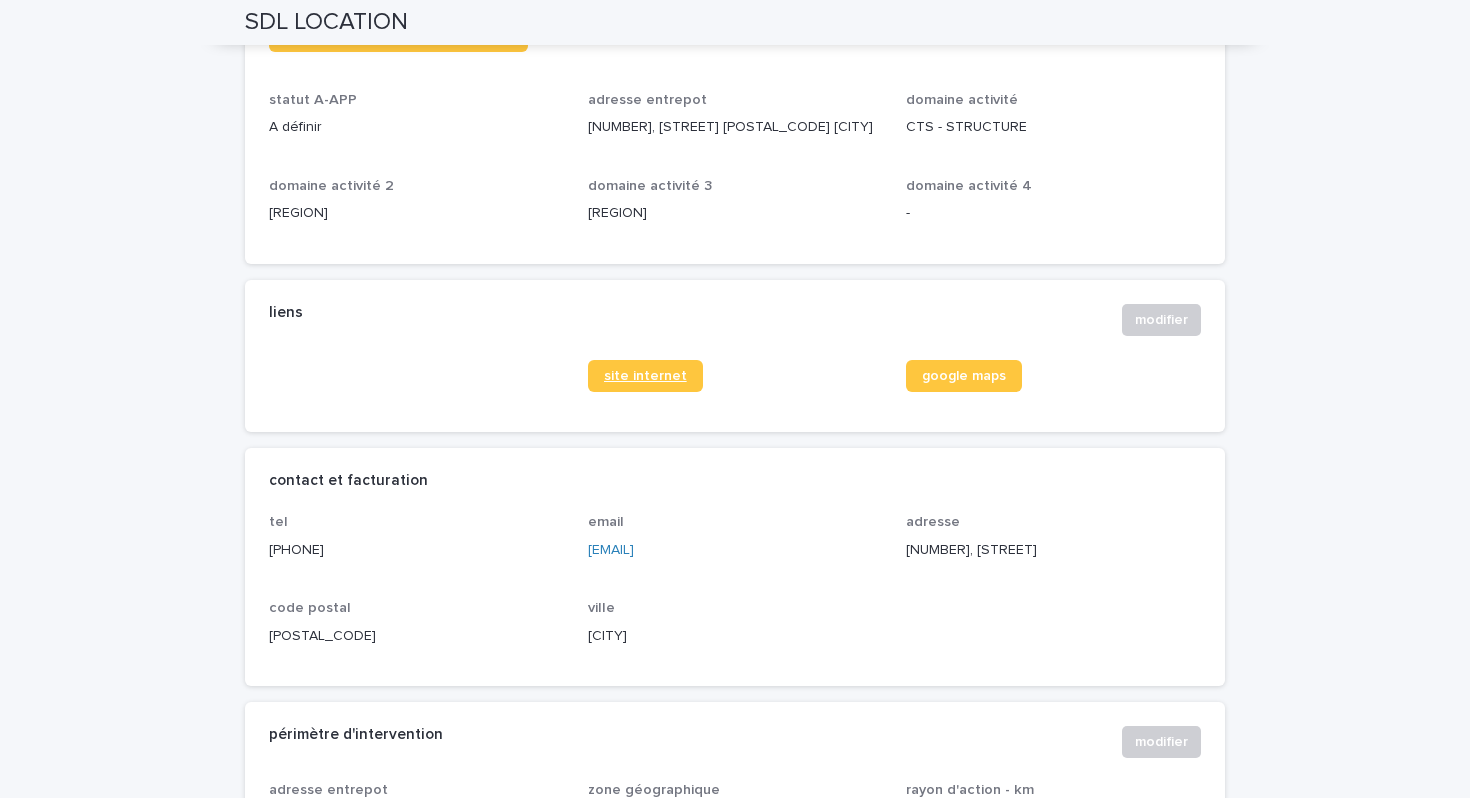 click on "site internet" at bounding box center [645, 376] 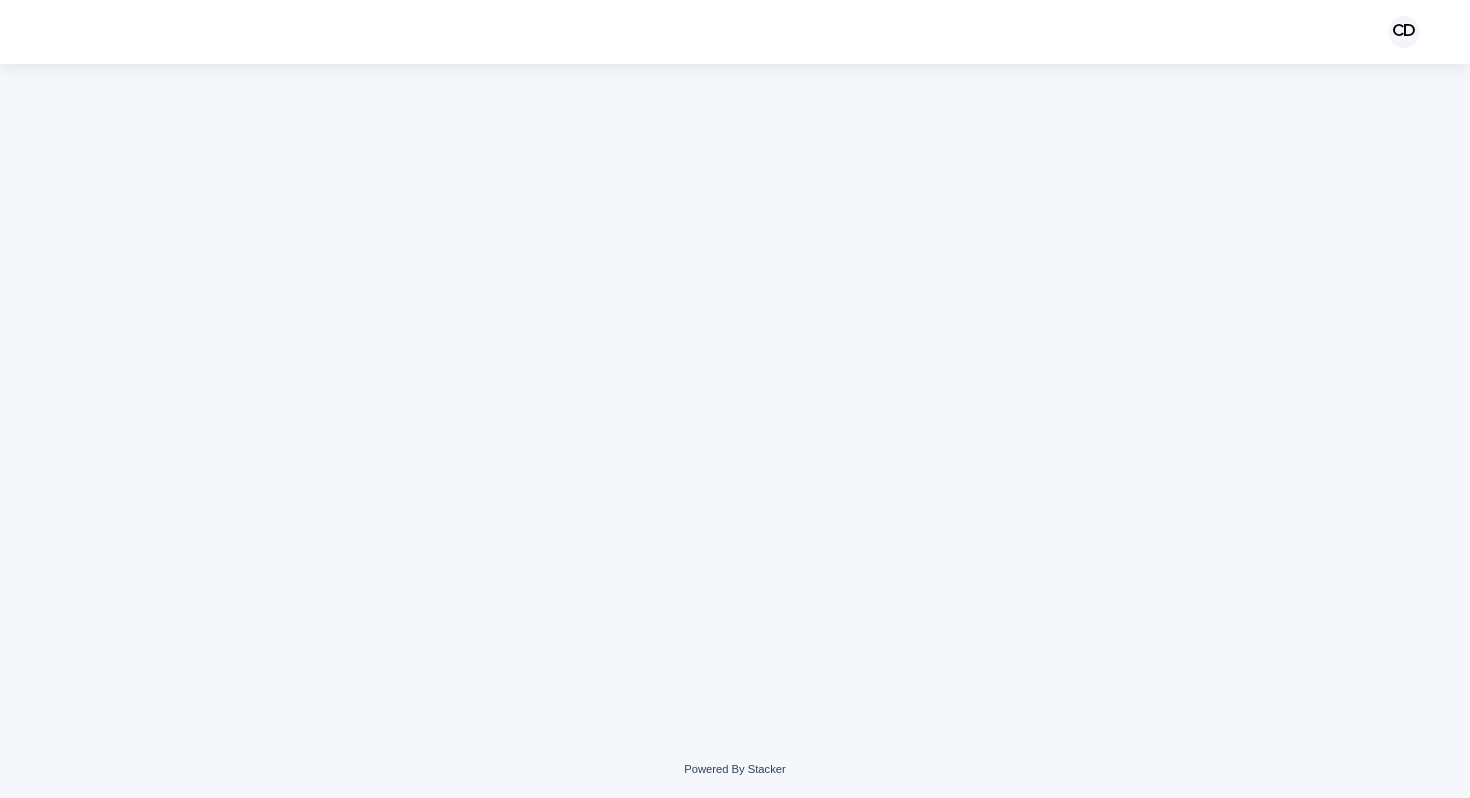 scroll, scrollTop: 0, scrollLeft: 0, axis: both 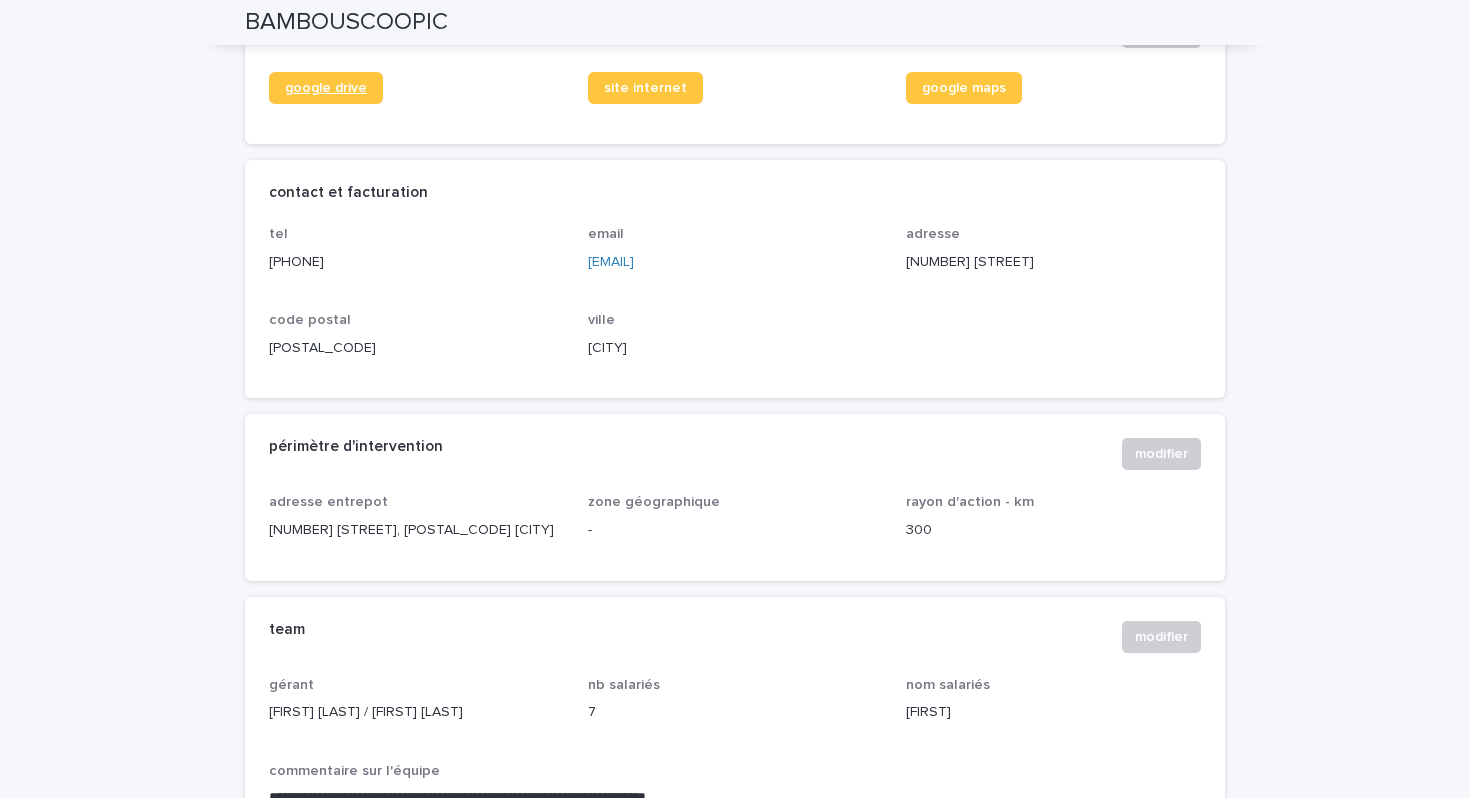click on "google drive" at bounding box center (326, 88) 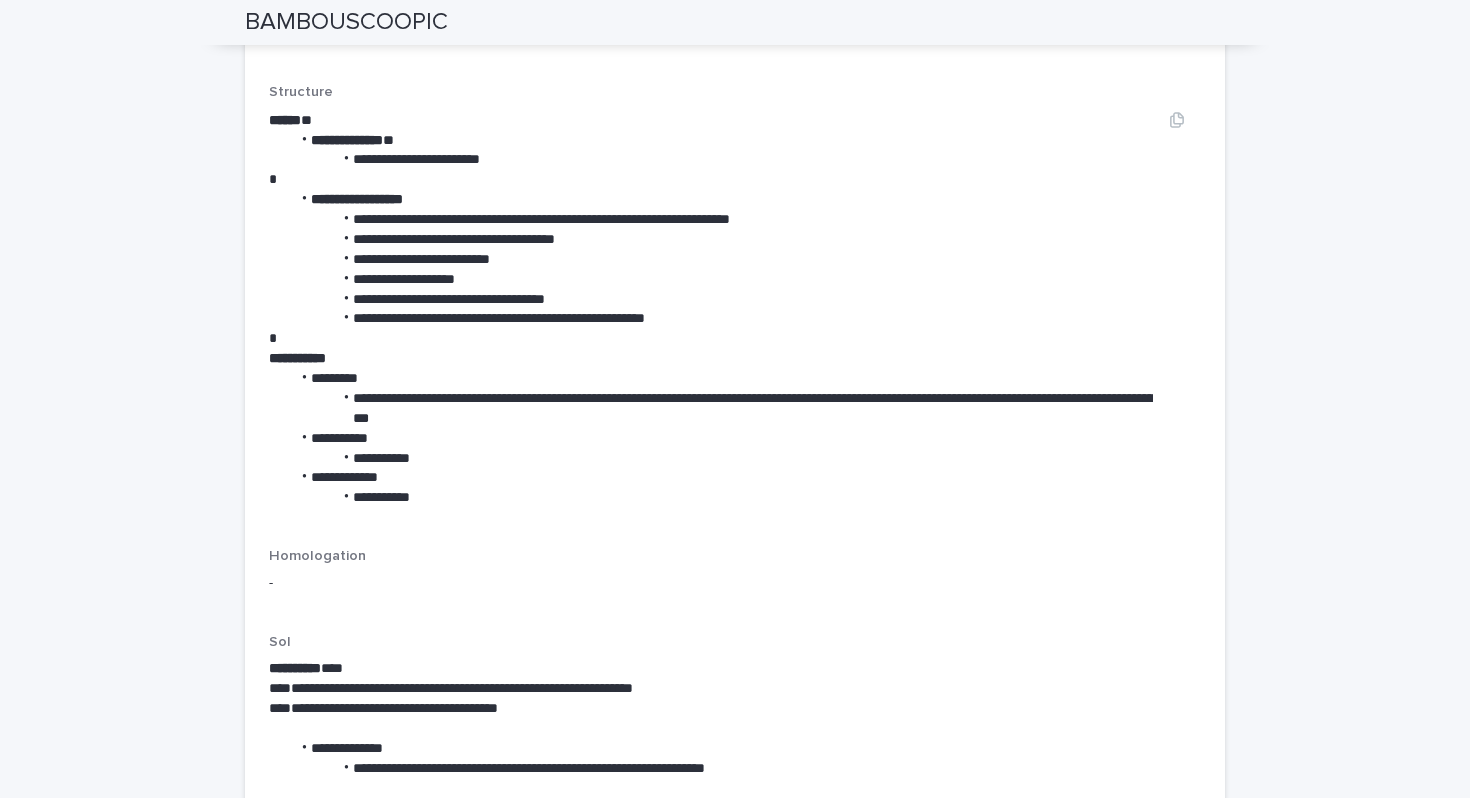 scroll, scrollTop: 3144, scrollLeft: 0, axis: vertical 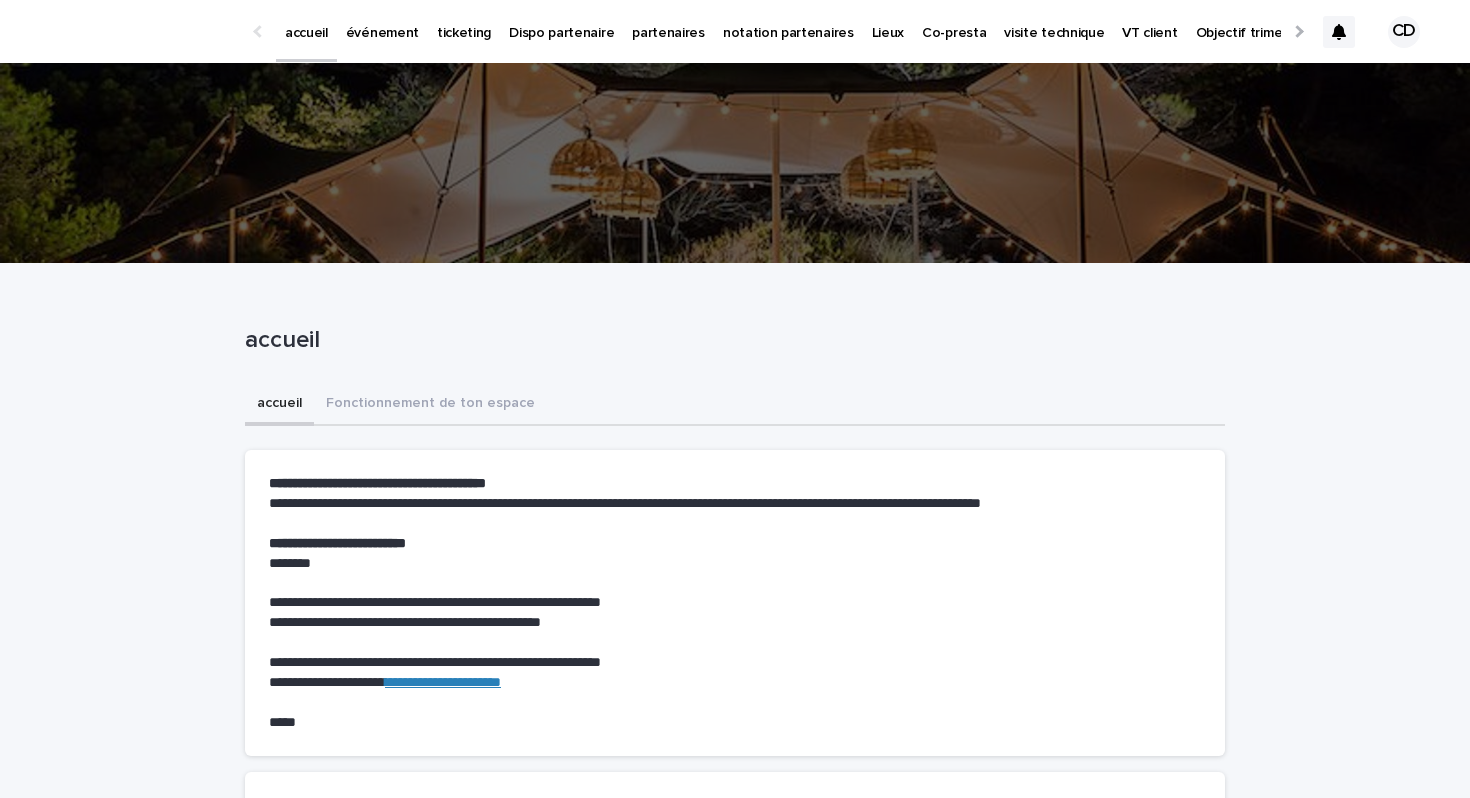 click on "partenaires" at bounding box center [668, 31] 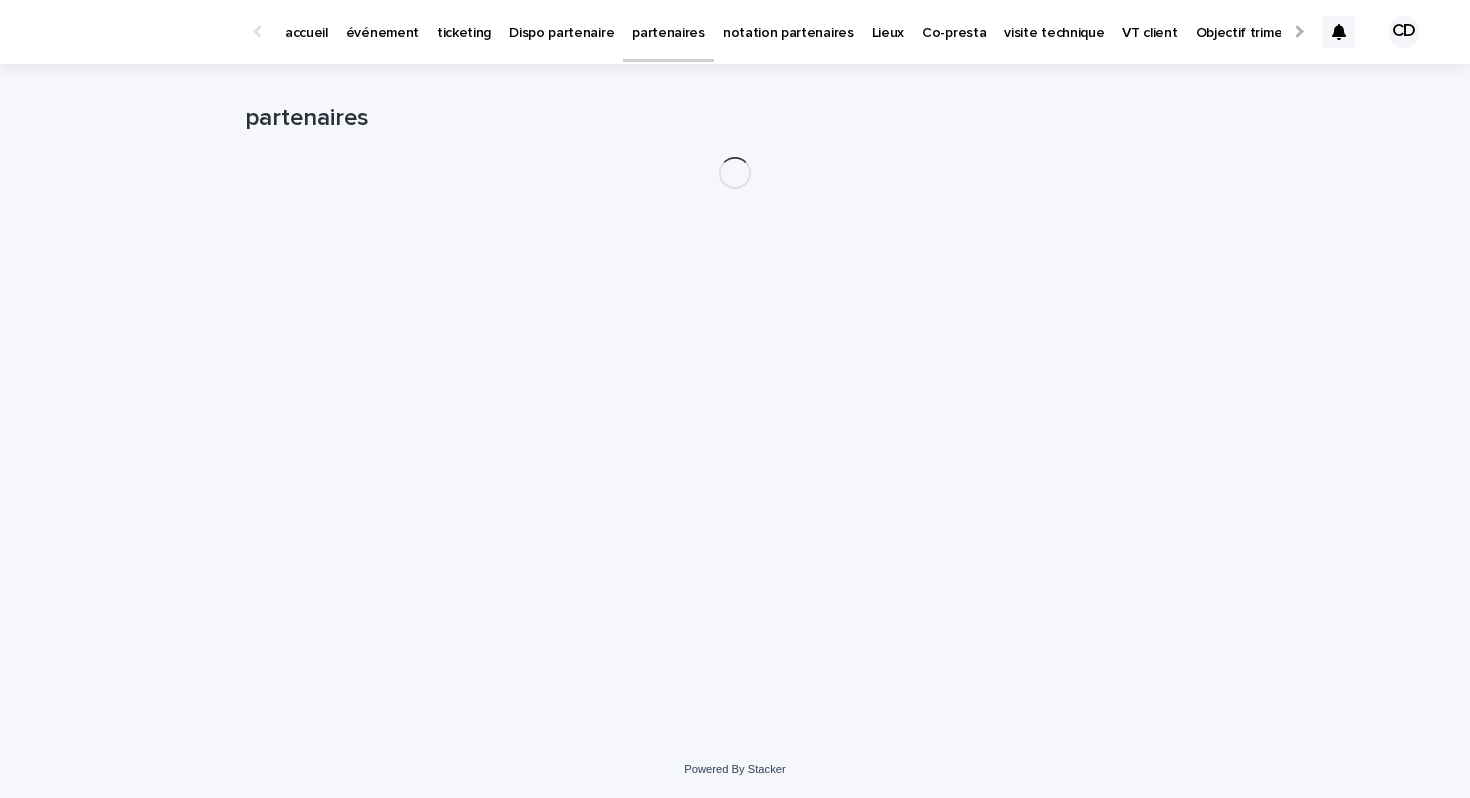 click on "partenaires" at bounding box center (668, 21) 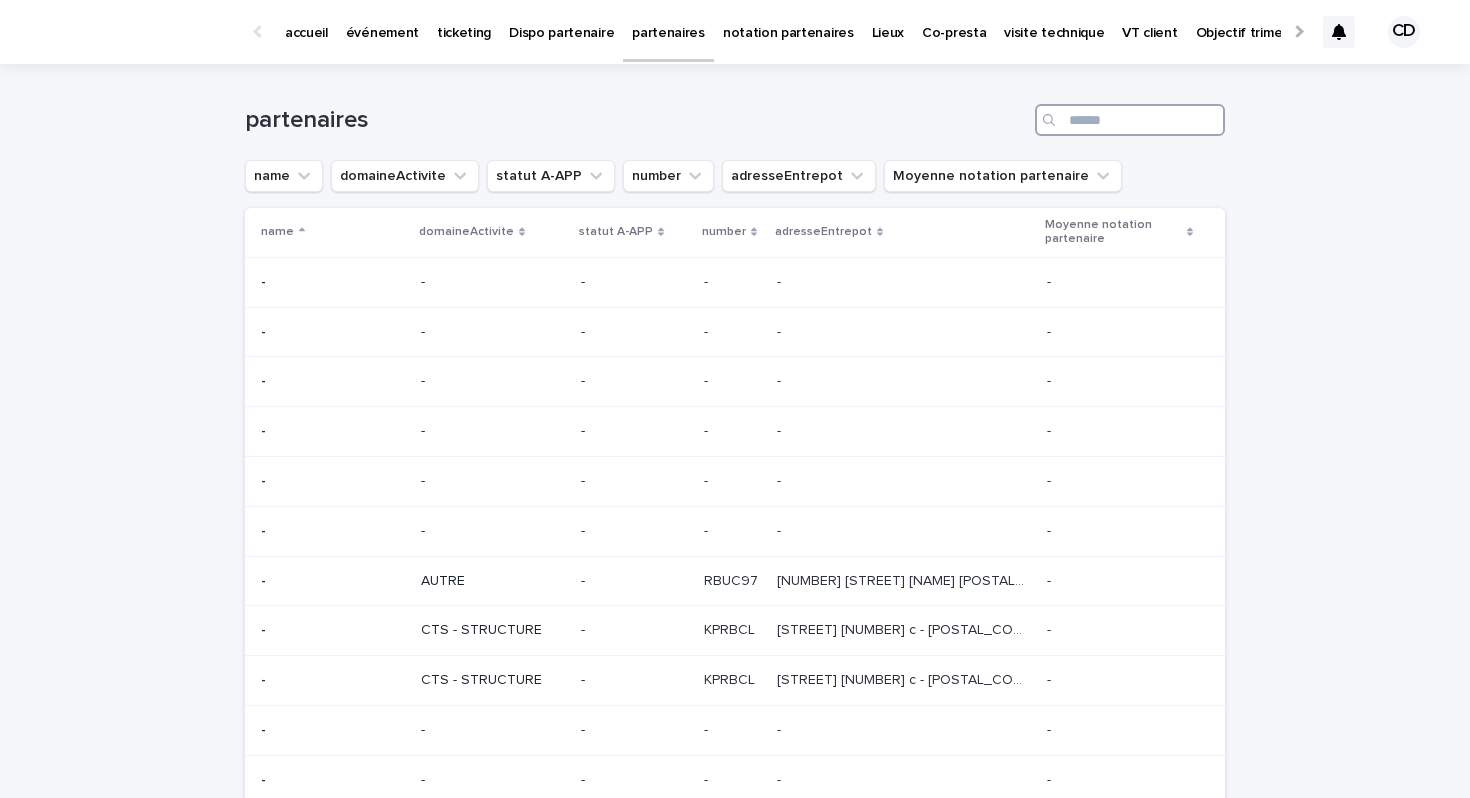 click at bounding box center (1130, 120) 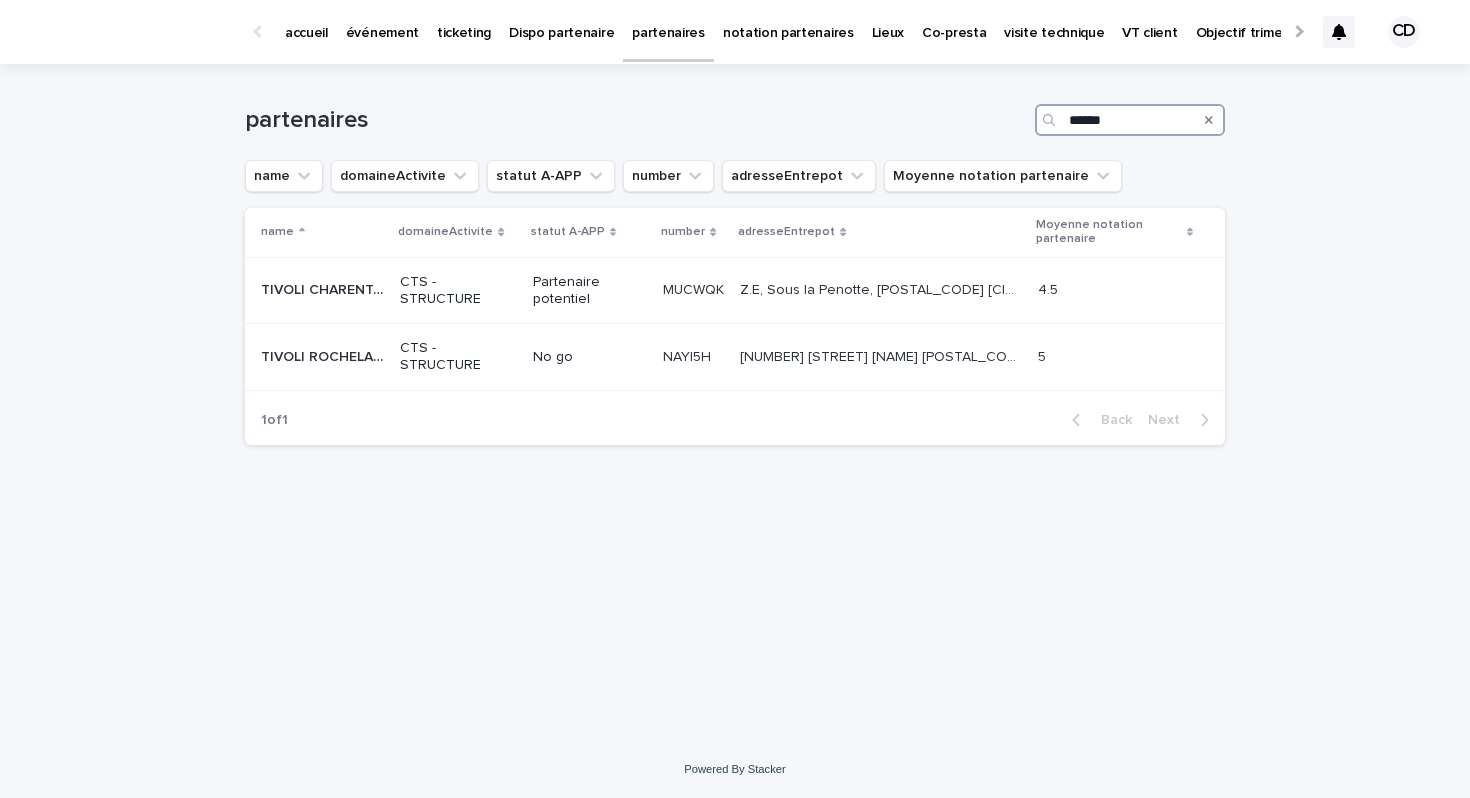 type on "******" 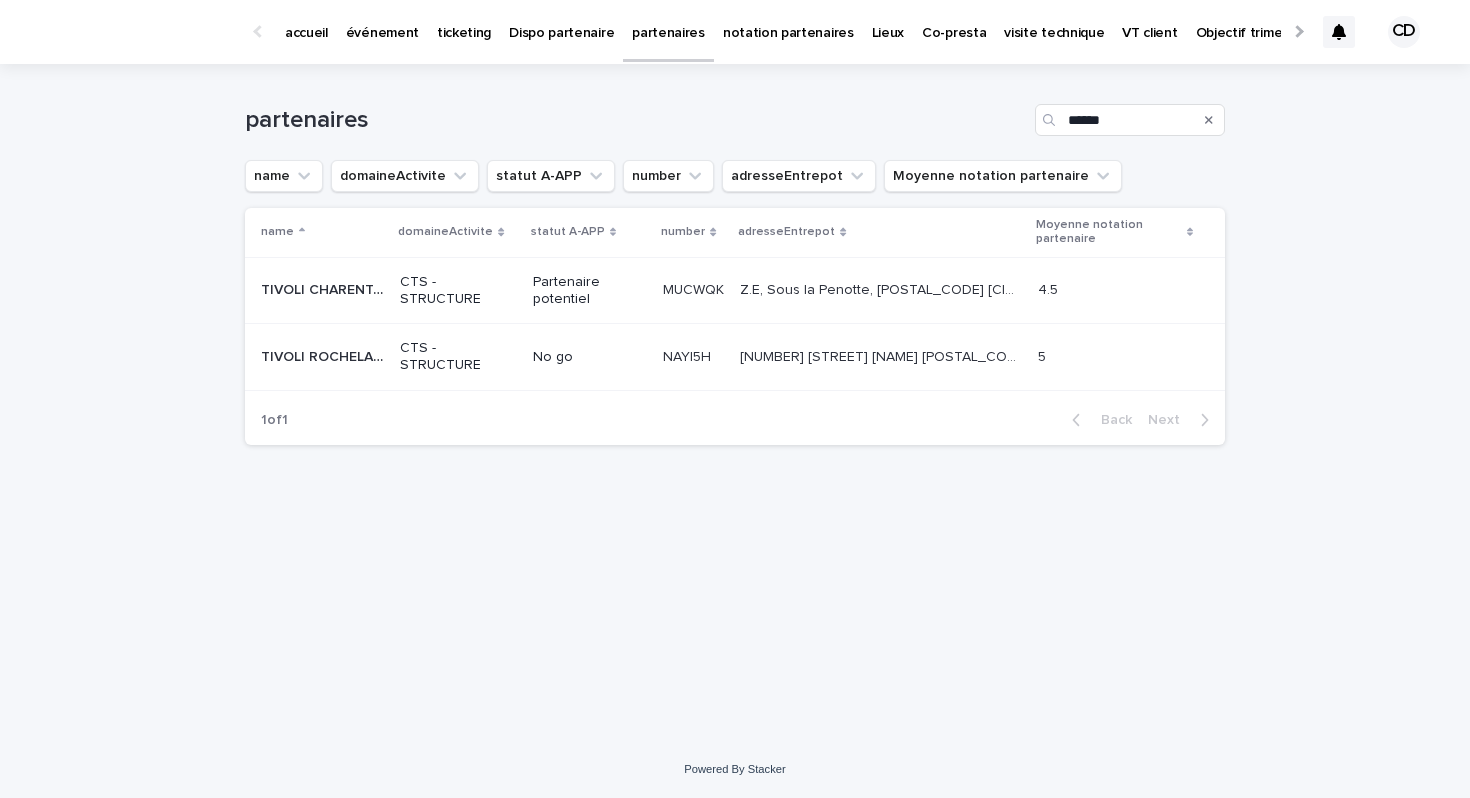 click on "CTS - STRUCTURE" at bounding box center (458, 357) 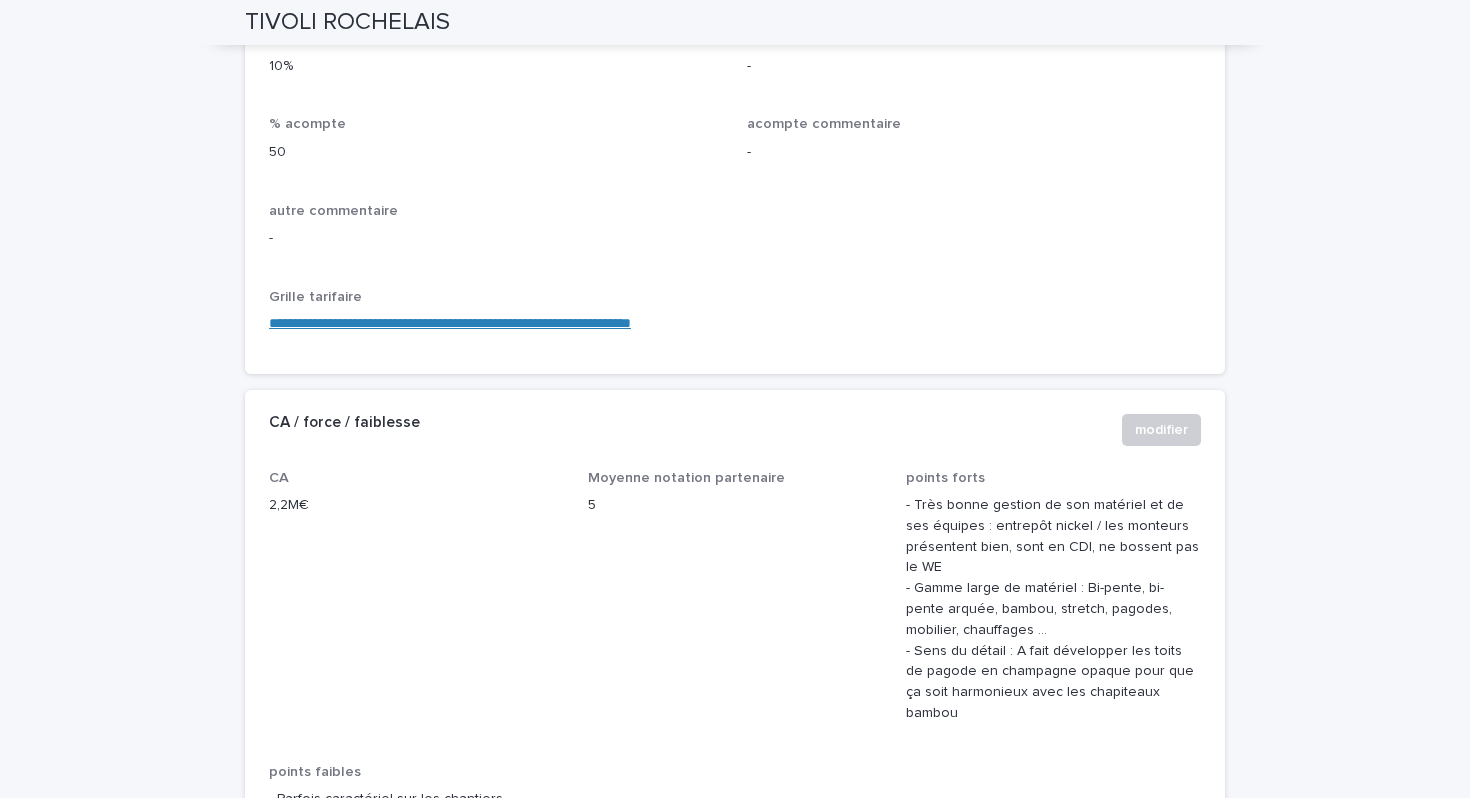 scroll, scrollTop: 1293, scrollLeft: 0, axis: vertical 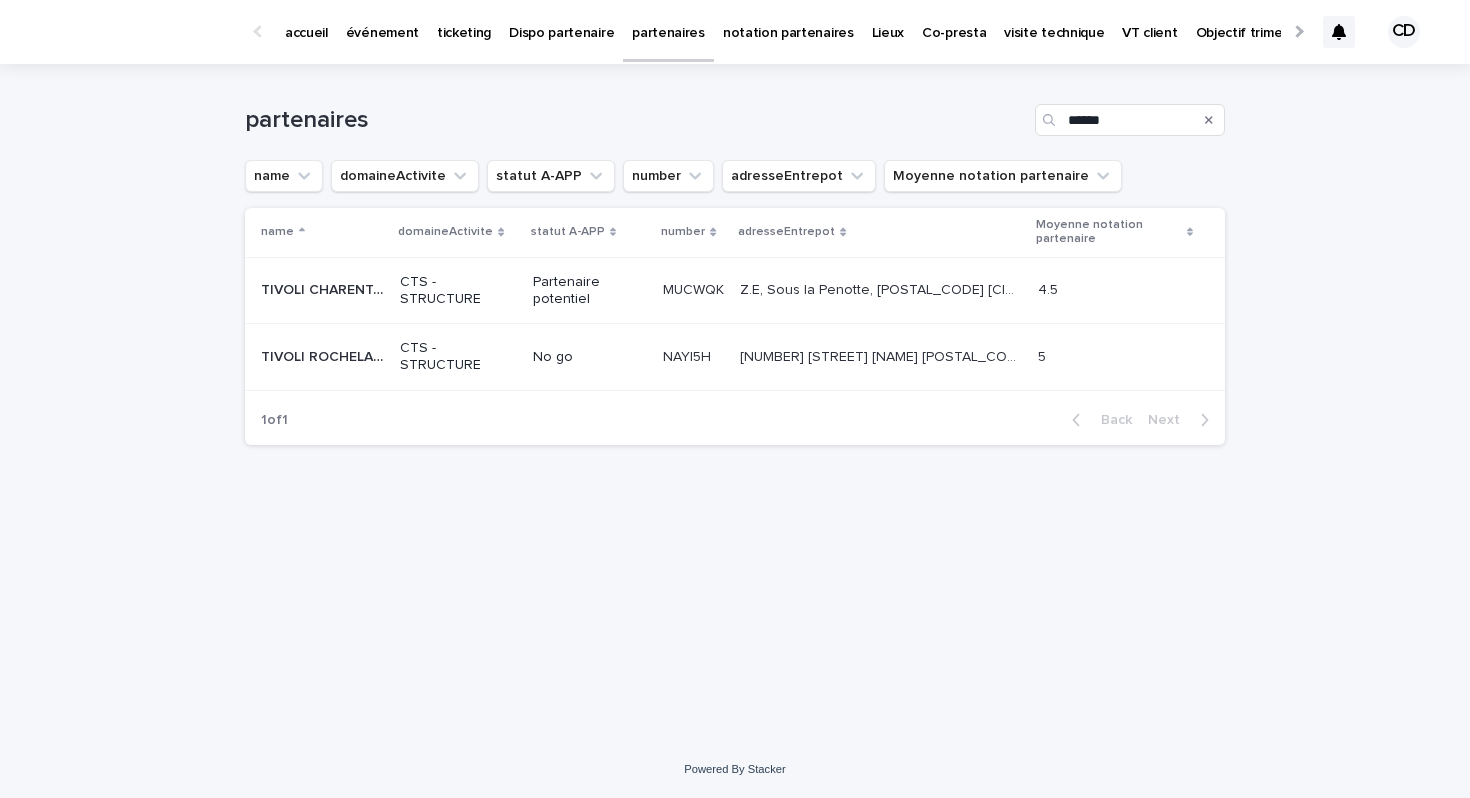 click on "Partenaire potentiel" at bounding box center [590, 291] 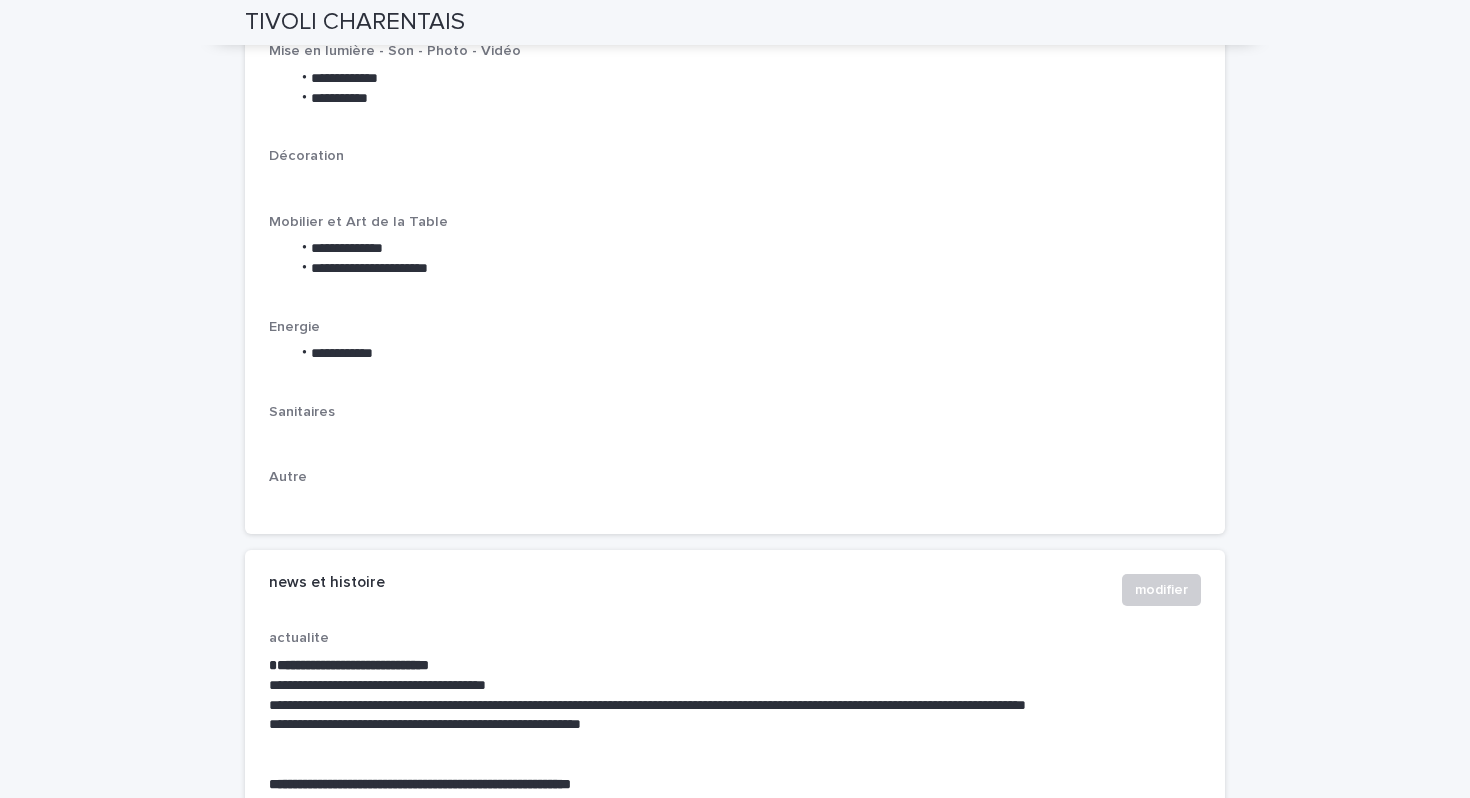 scroll, scrollTop: 3151, scrollLeft: 0, axis: vertical 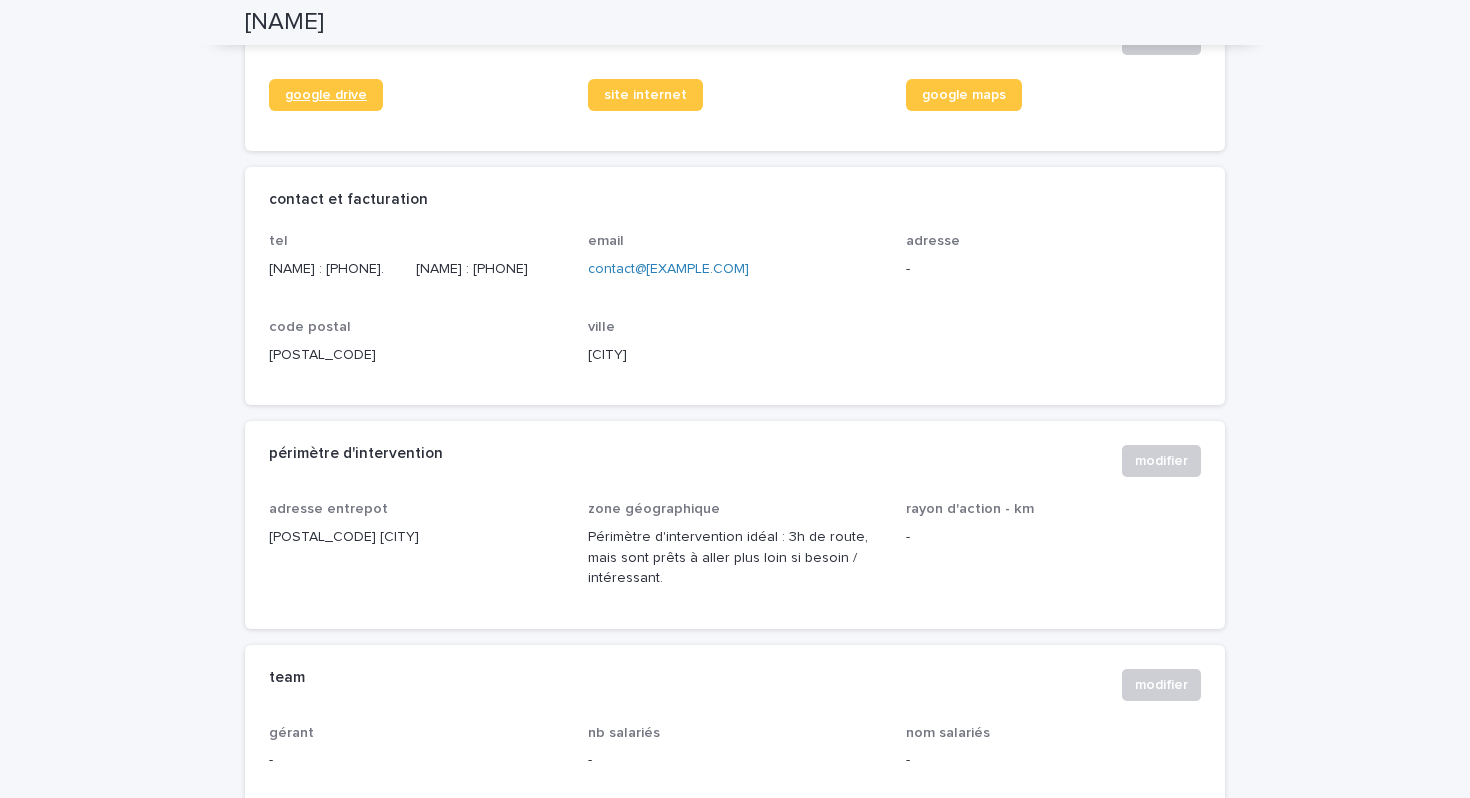 click on "google drive" at bounding box center [326, 95] 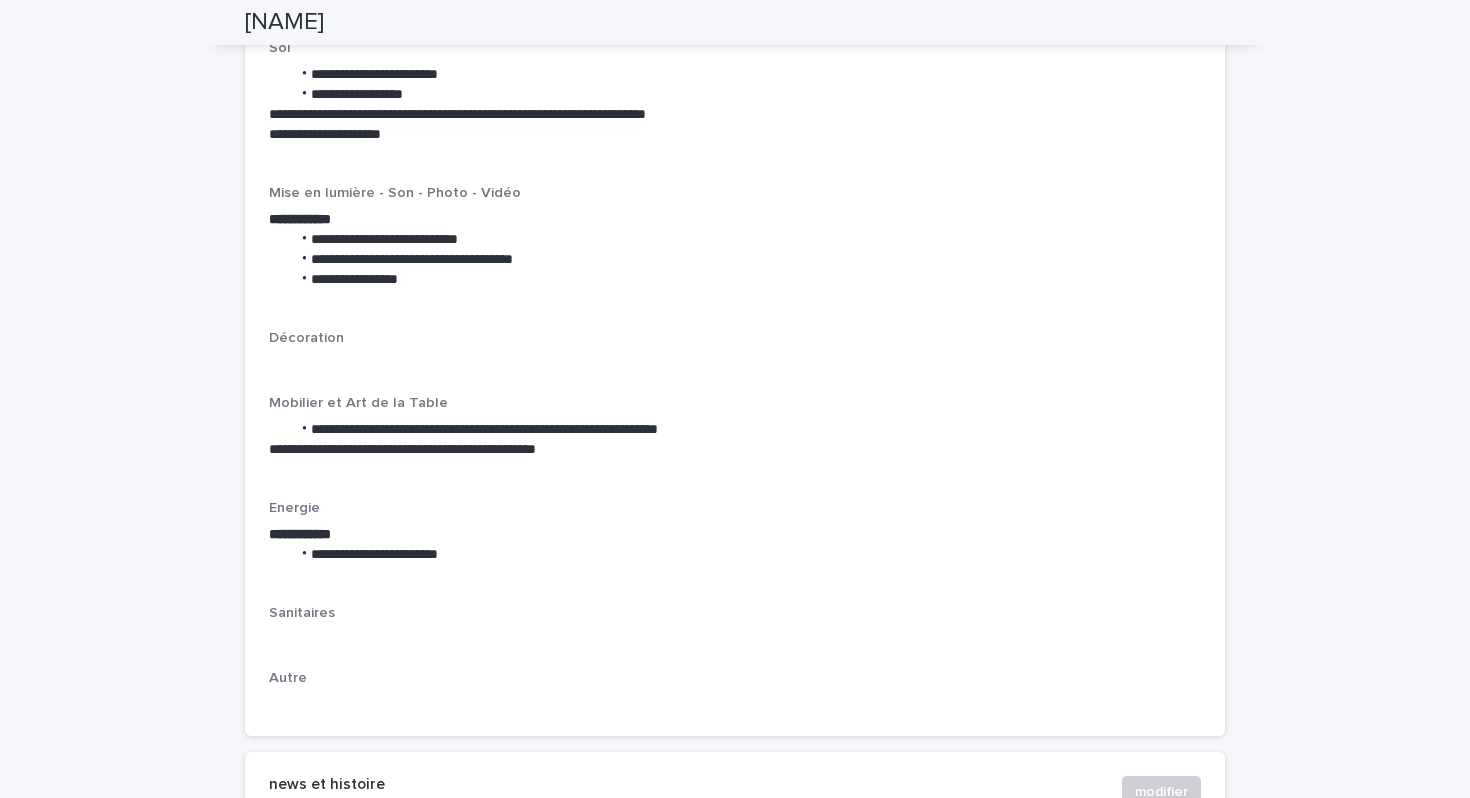 scroll, scrollTop: 3578, scrollLeft: 0, axis: vertical 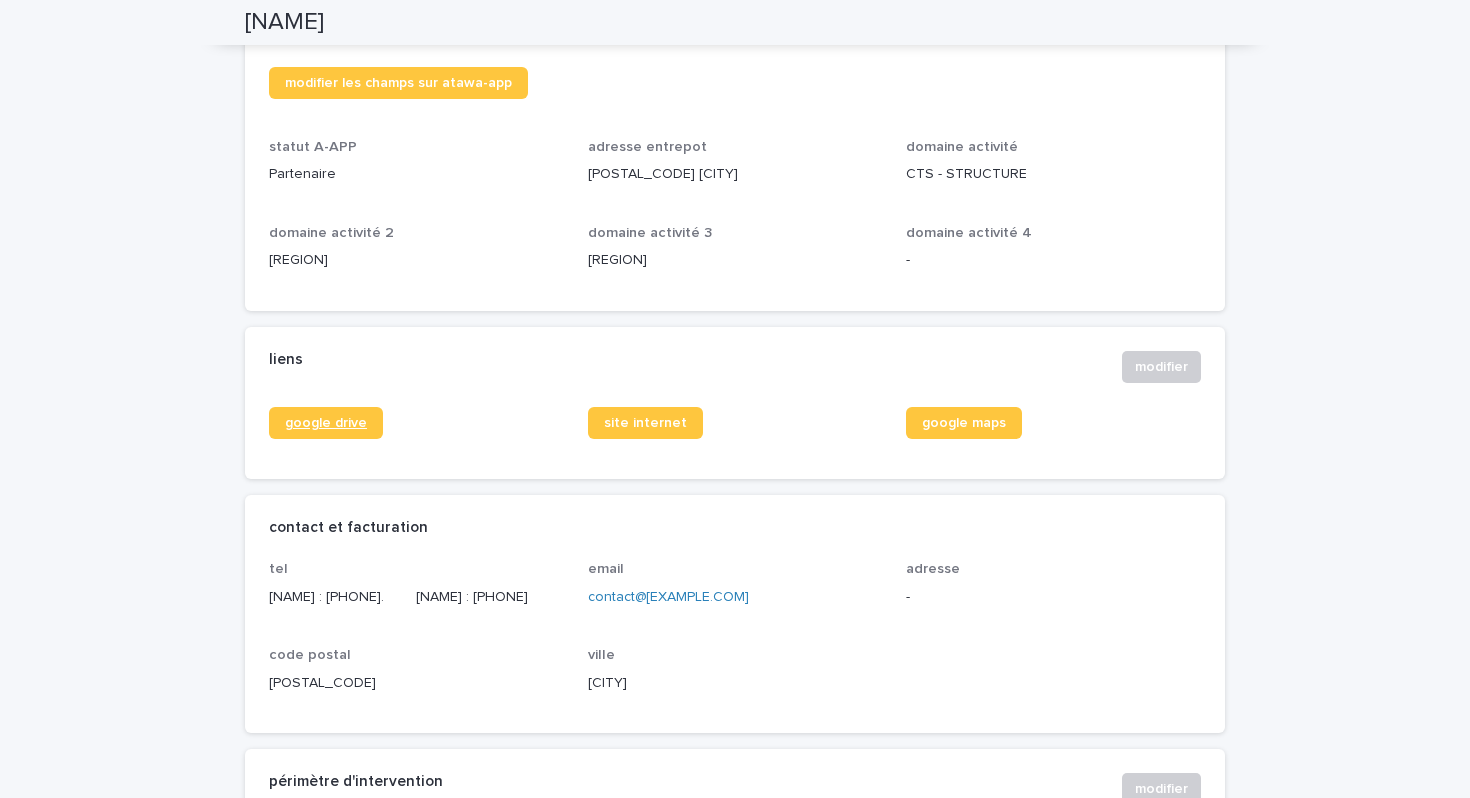 click on "google drive" at bounding box center (326, 423) 